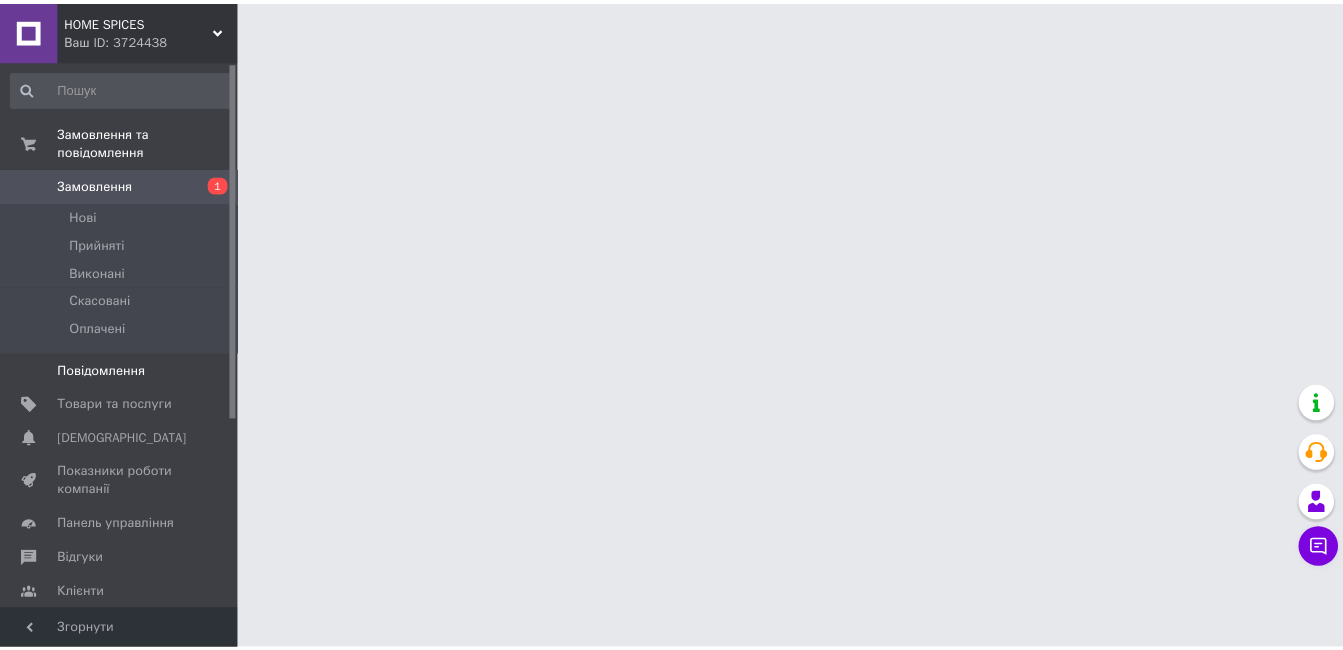 scroll, scrollTop: 0, scrollLeft: 0, axis: both 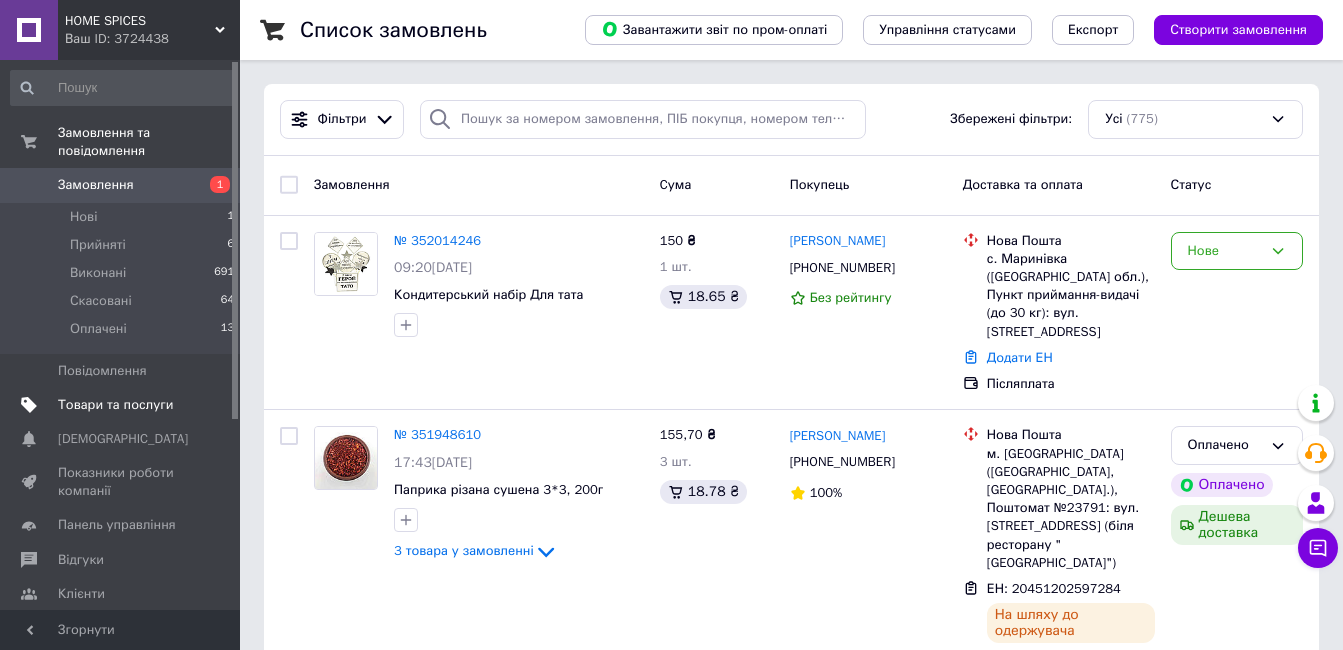 click on "Товари та послуги" at bounding box center (115, 405) 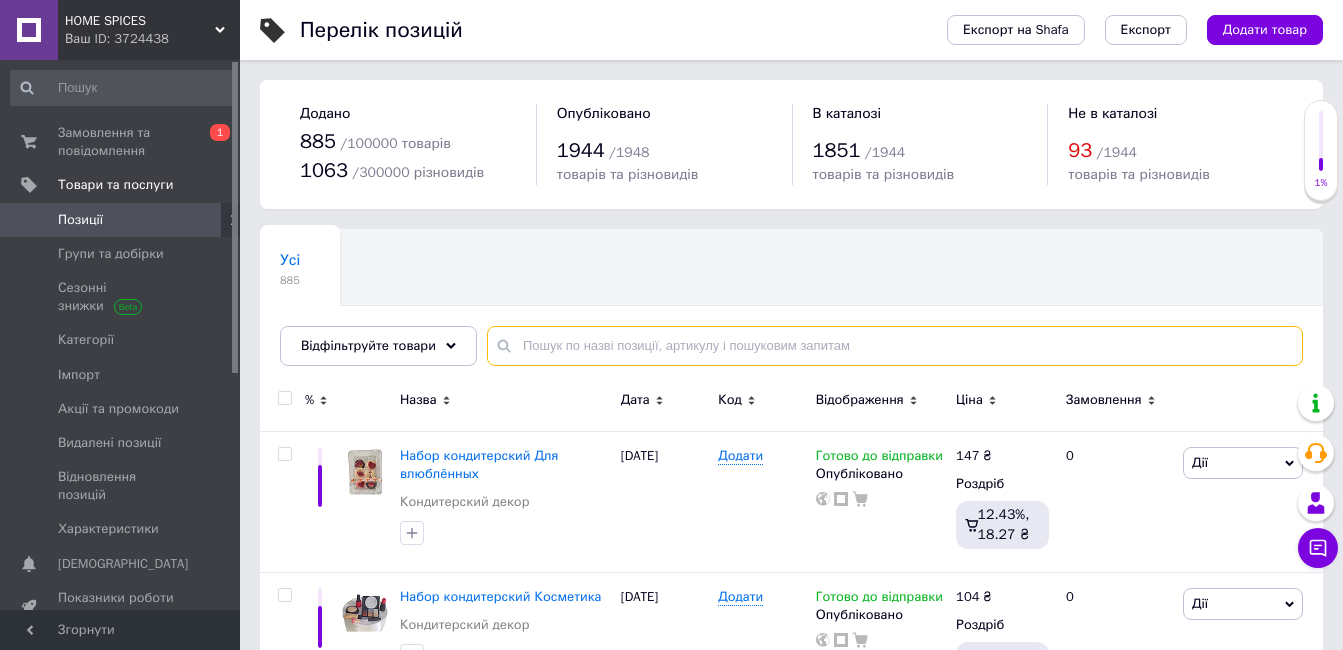 click at bounding box center [895, 346] 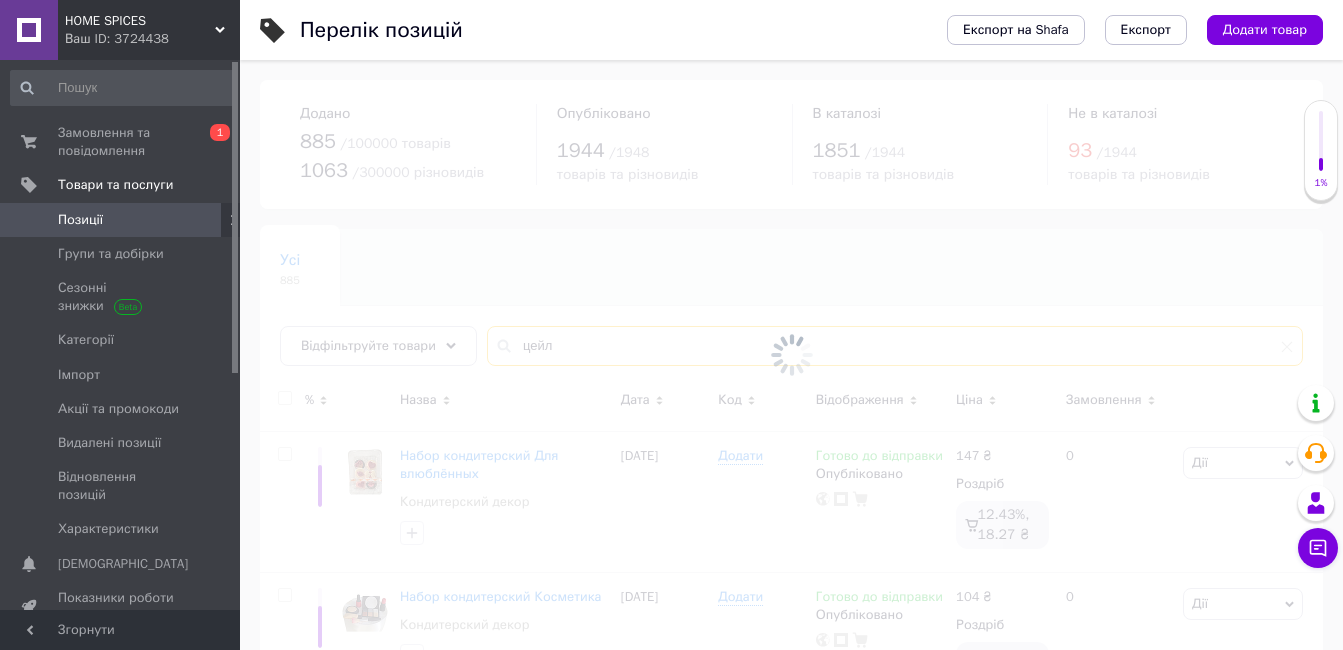 type on "цейл" 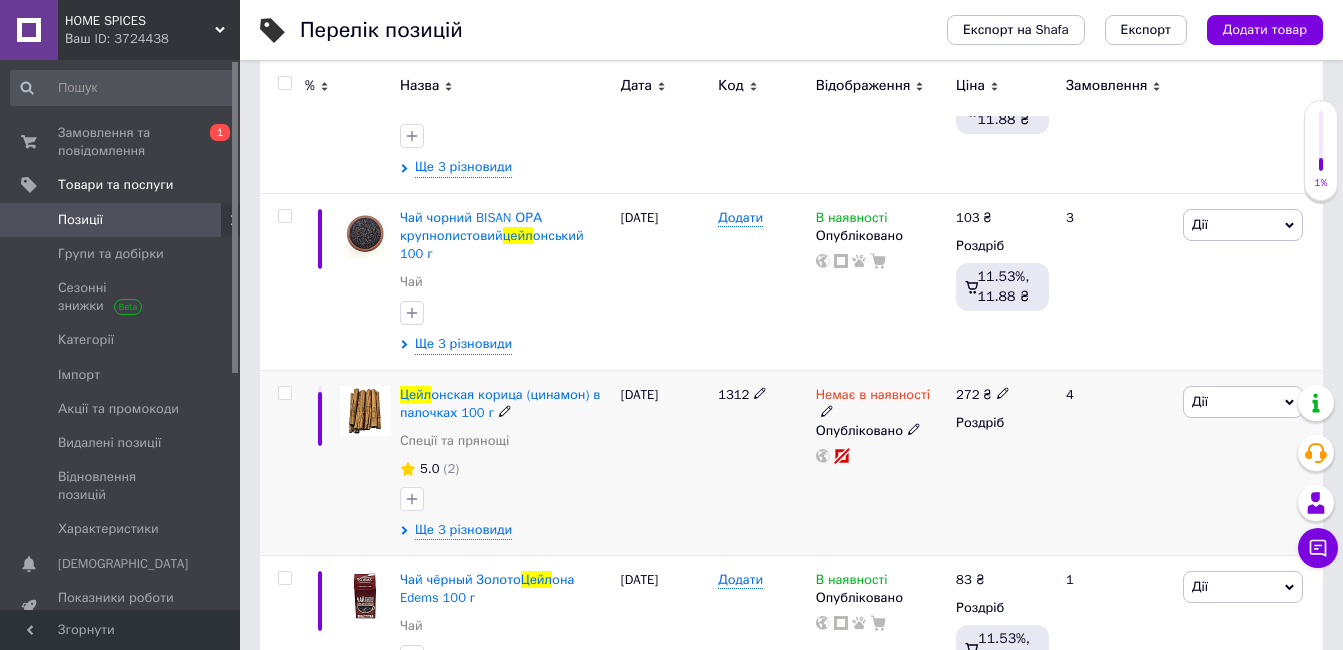 scroll, scrollTop: 600, scrollLeft: 0, axis: vertical 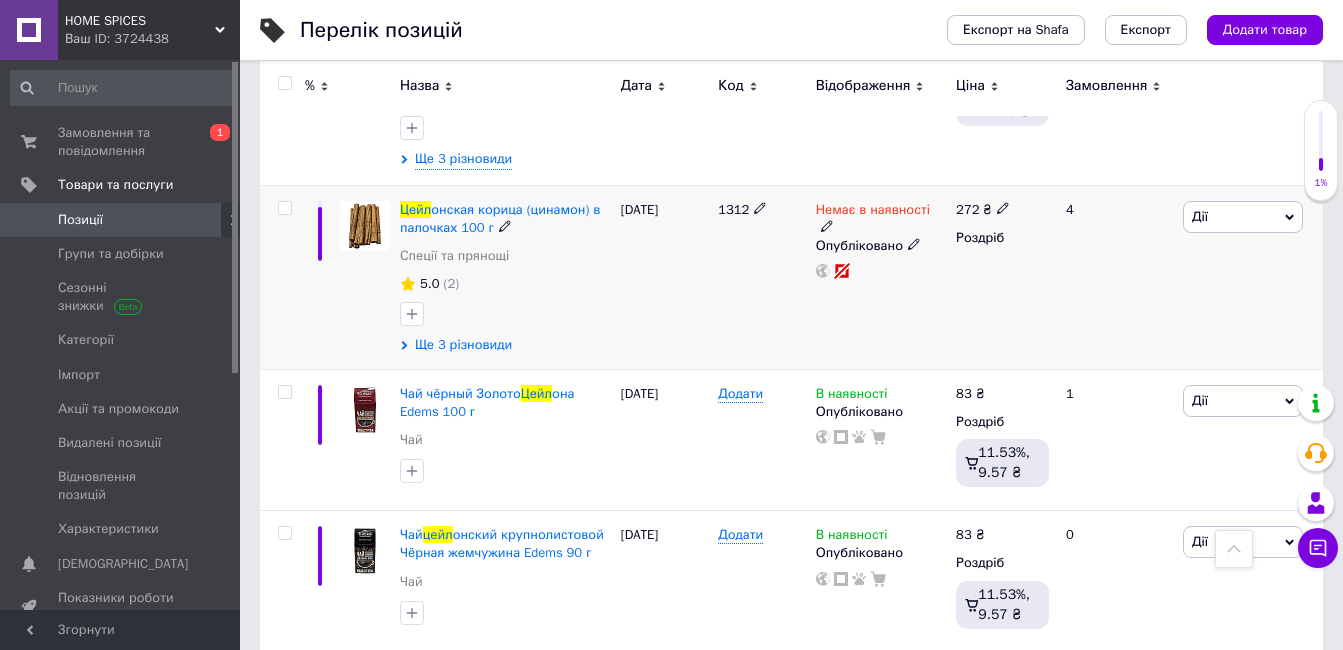 click on "Ще 3 різновиди" at bounding box center [463, 345] 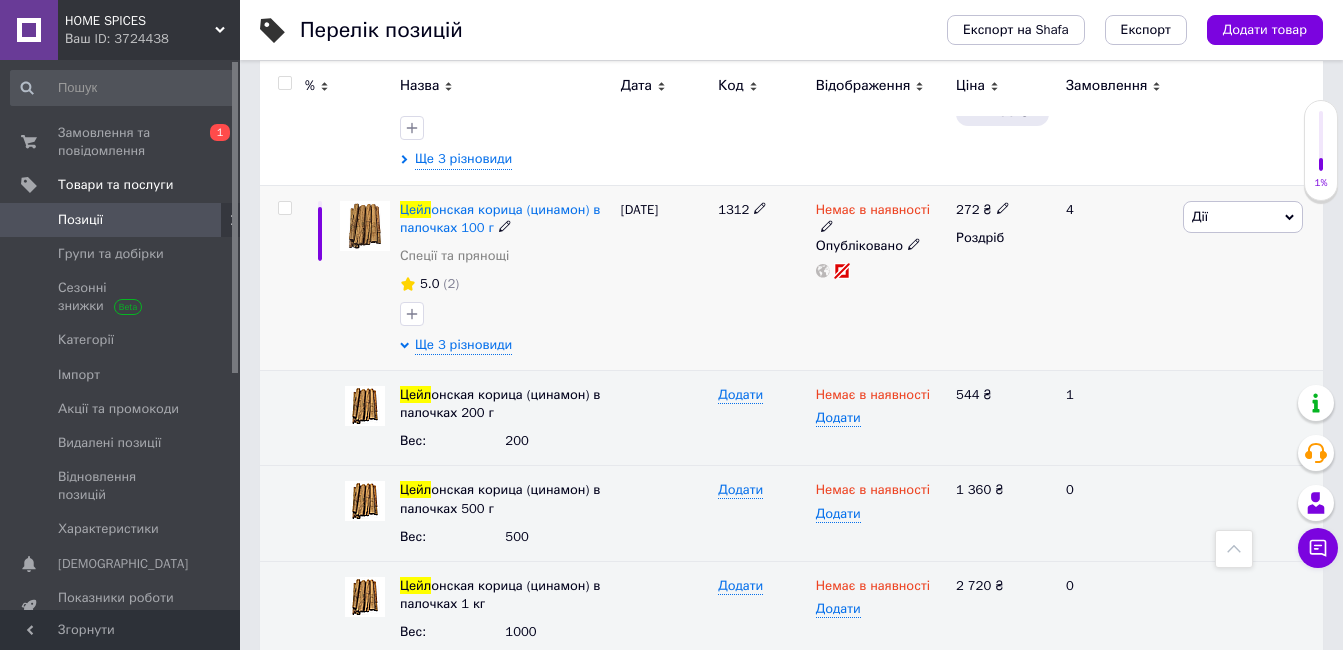 click 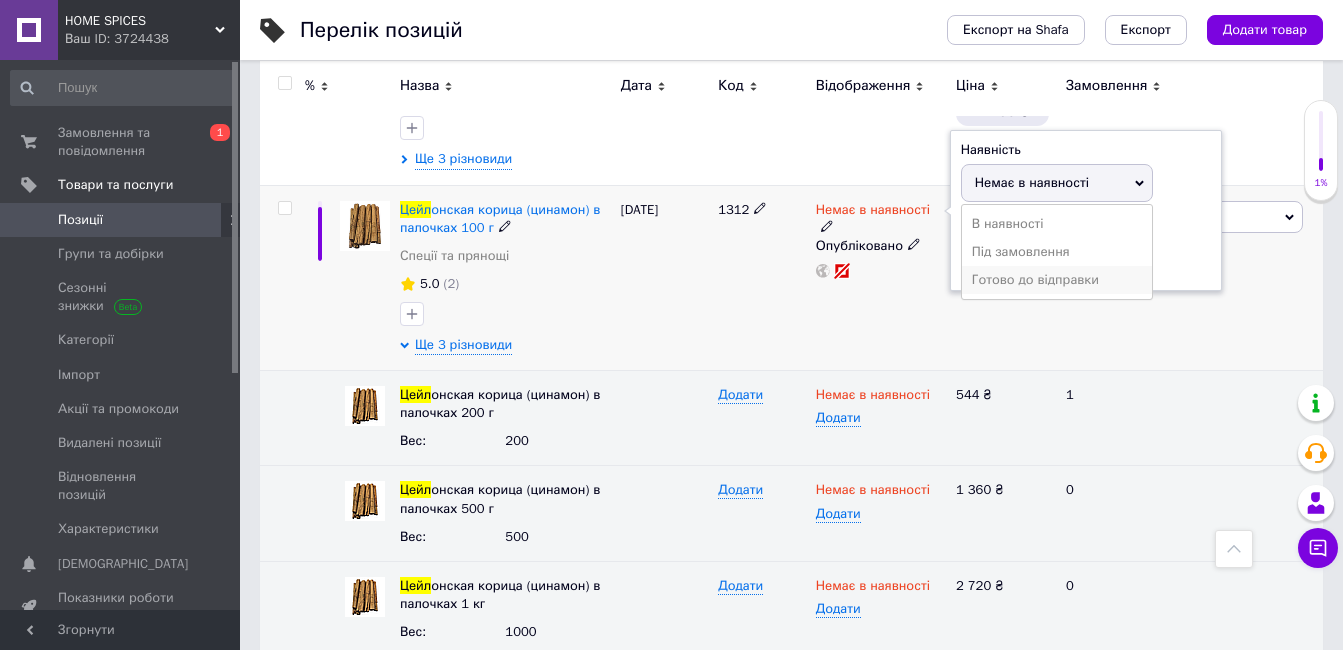 click on "Готово до відправки" at bounding box center [1057, 280] 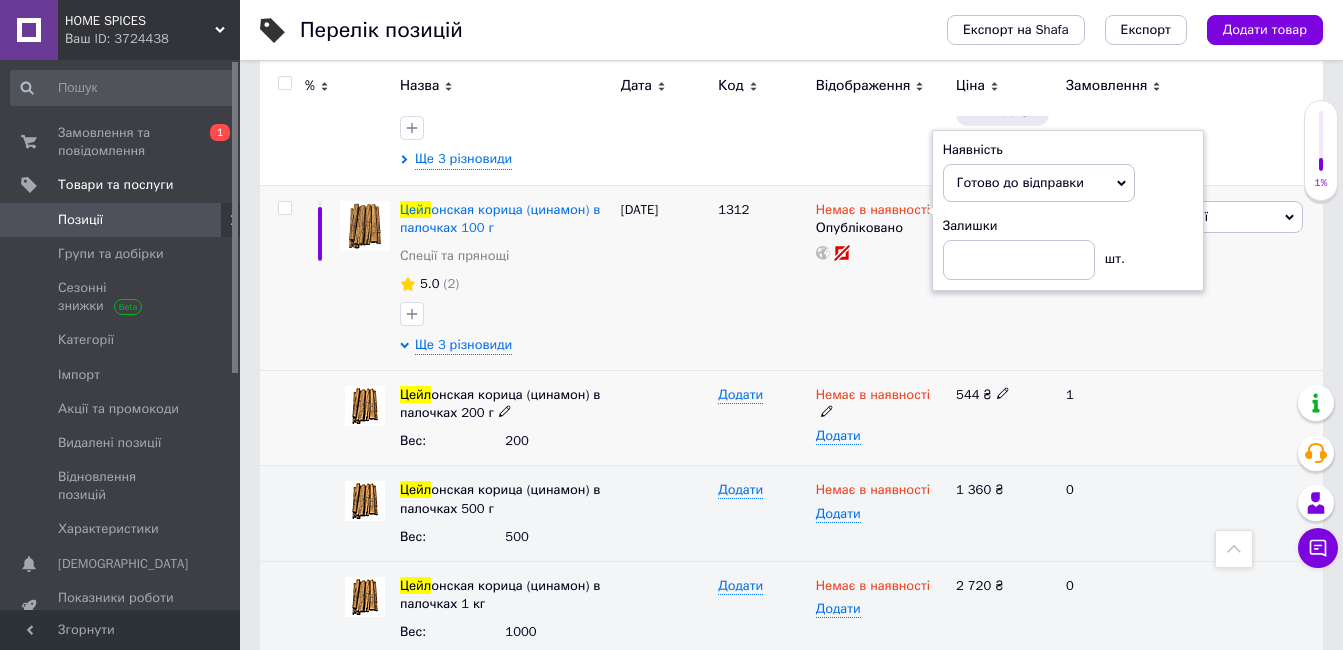 click 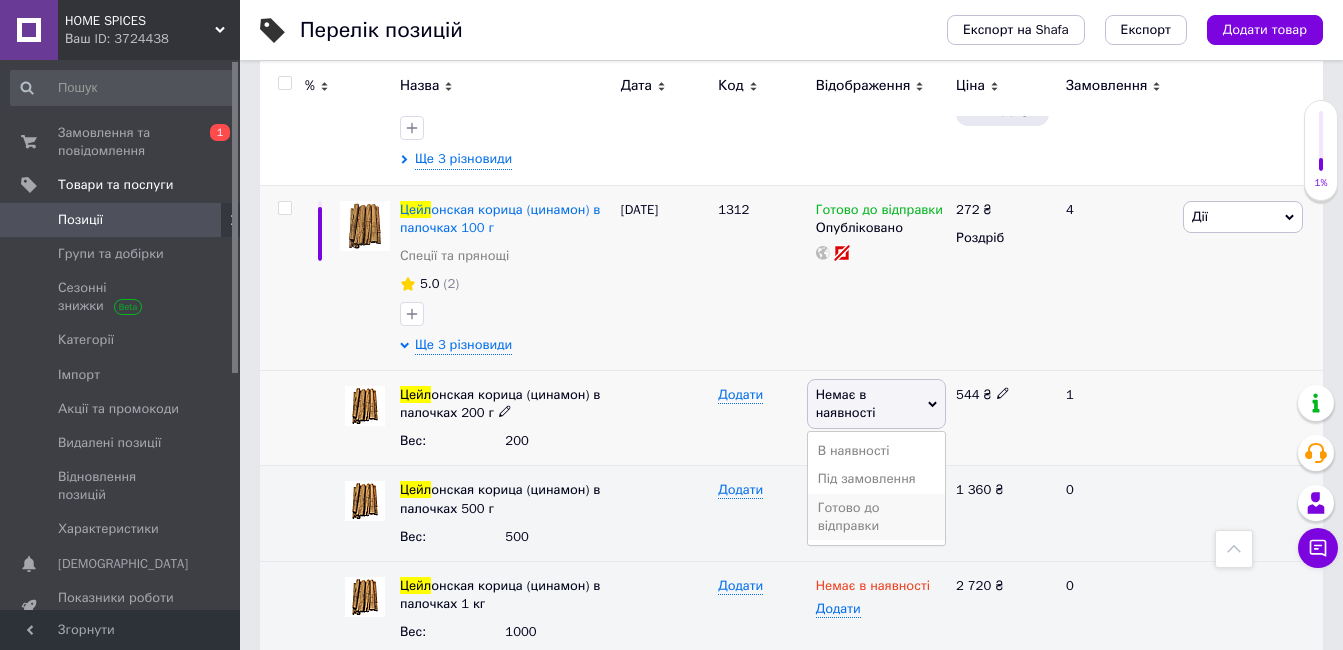 click on "Готово до відправки" at bounding box center (876, 517) 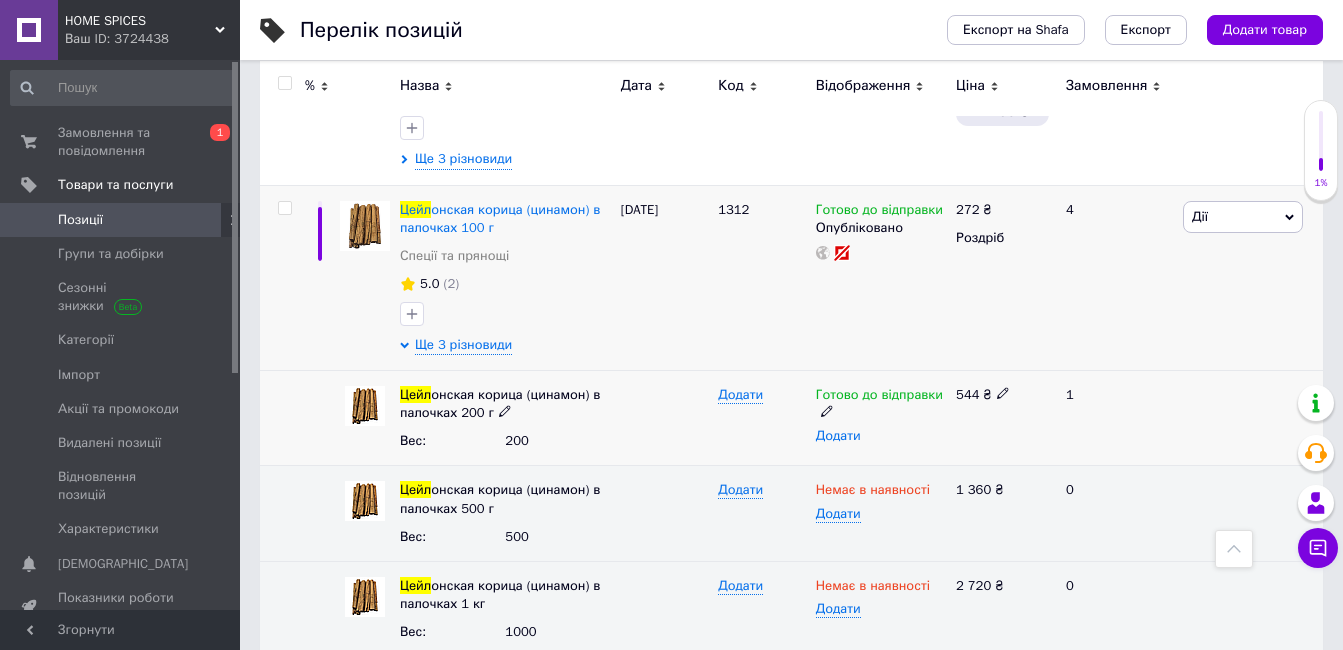 scroll, scrollTop: 800, scrollLeft: 0, axis: vertical 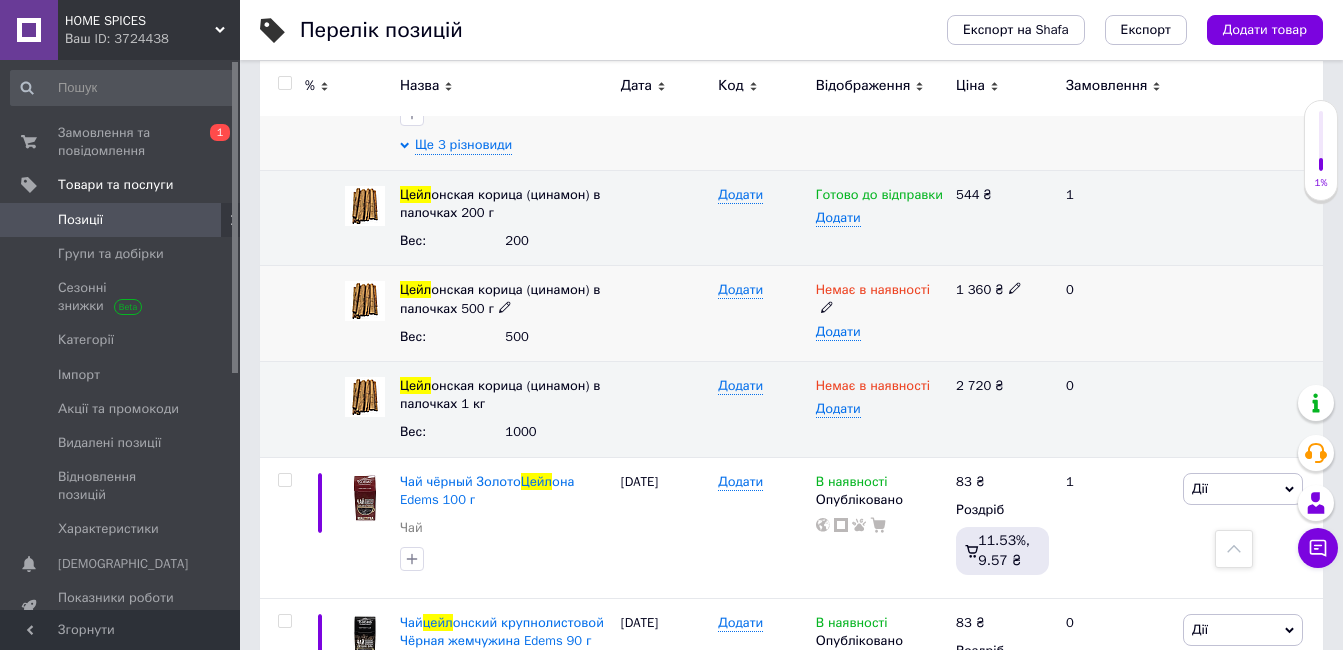 click 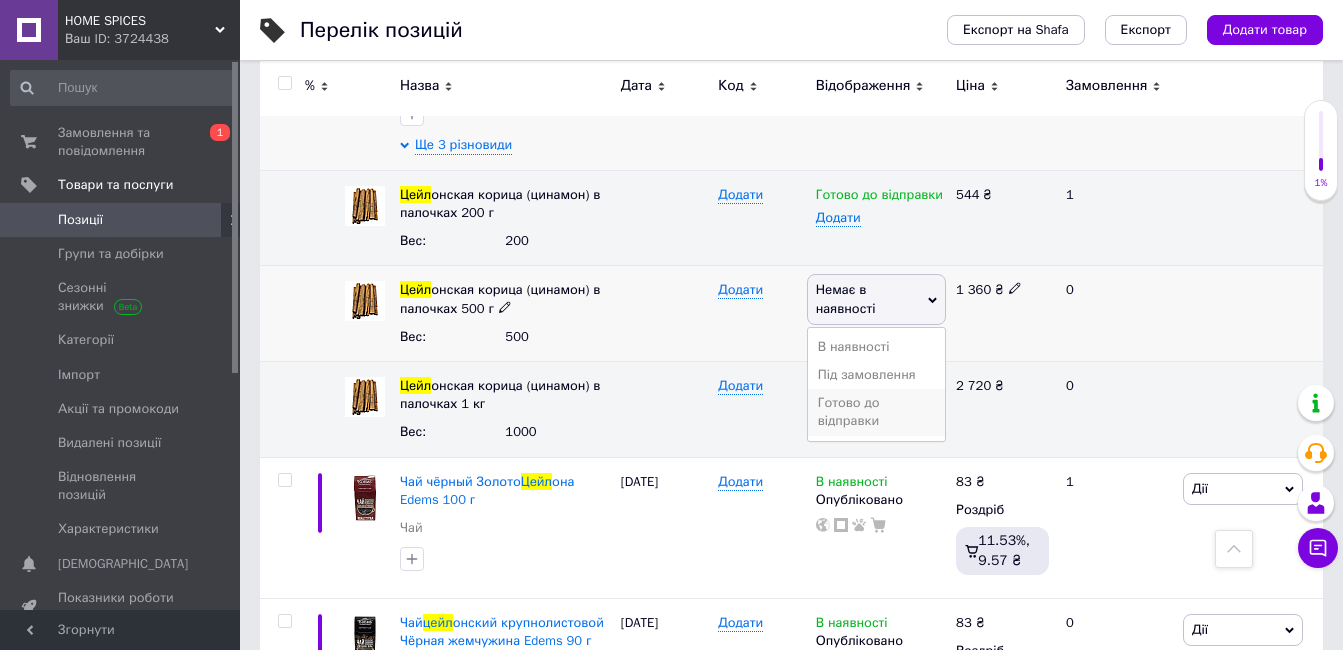 click on "Готово до відправки" at bounding box center [876, 412] 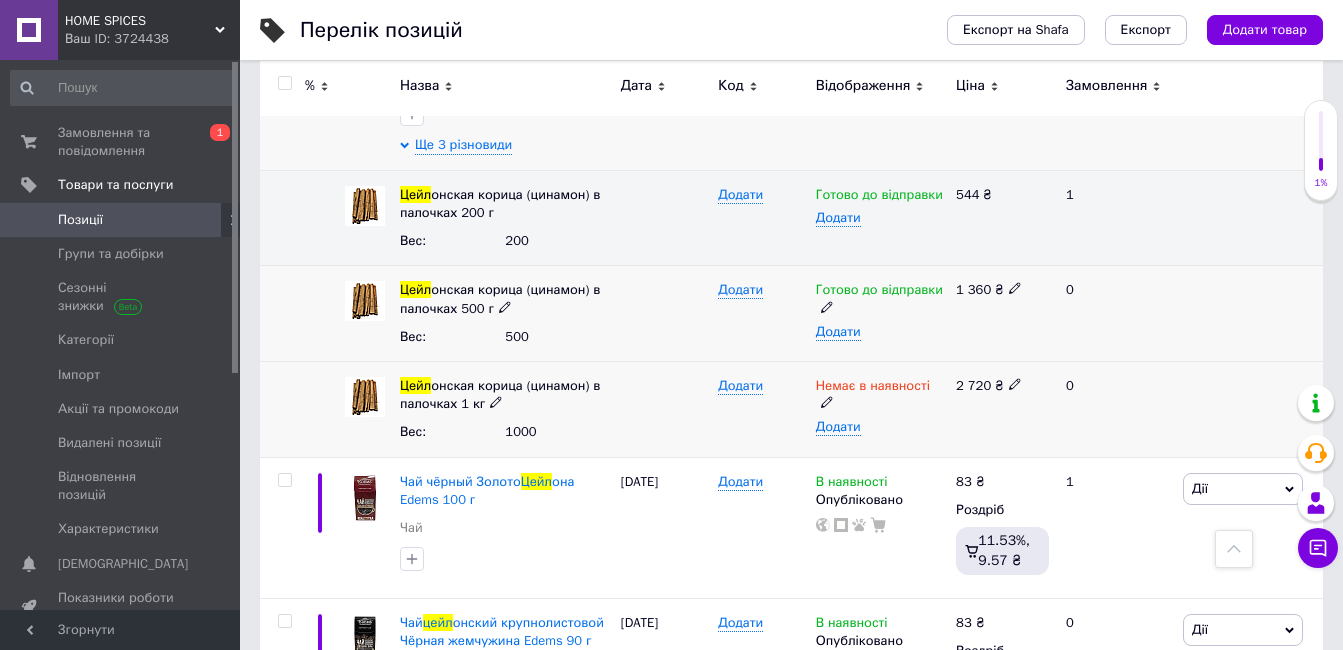 click 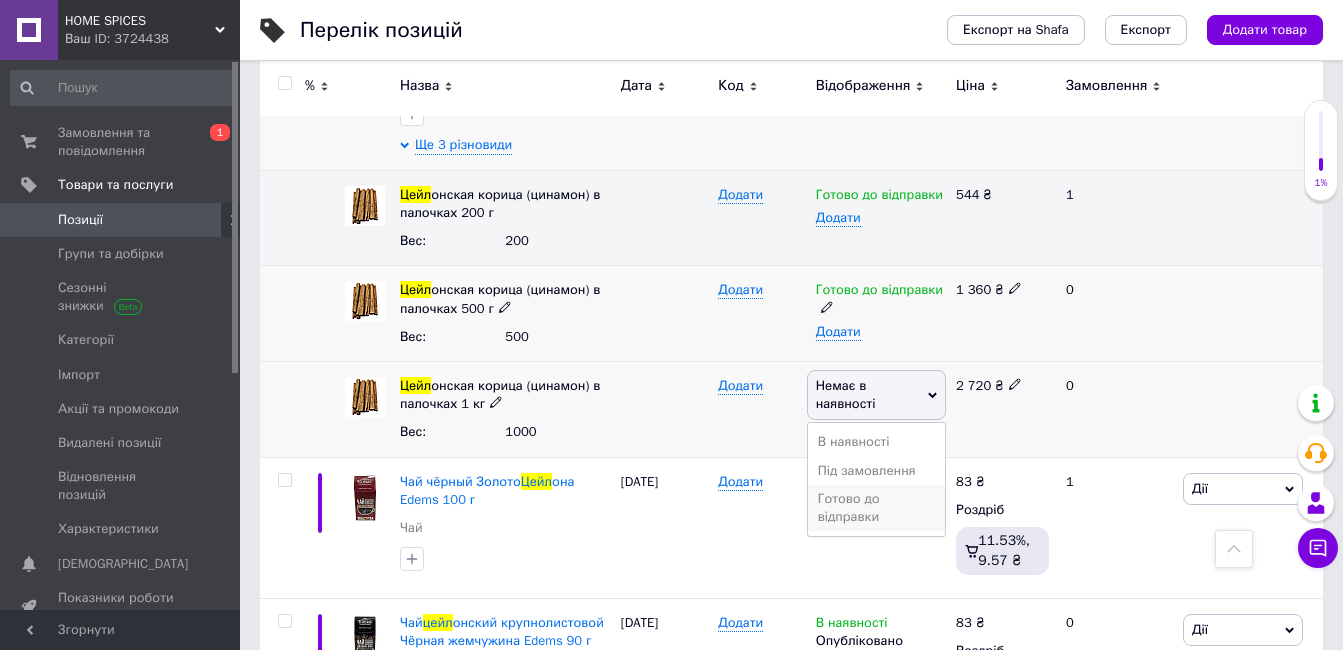click on "Готово до відправки" at bounding box center (876, 508) 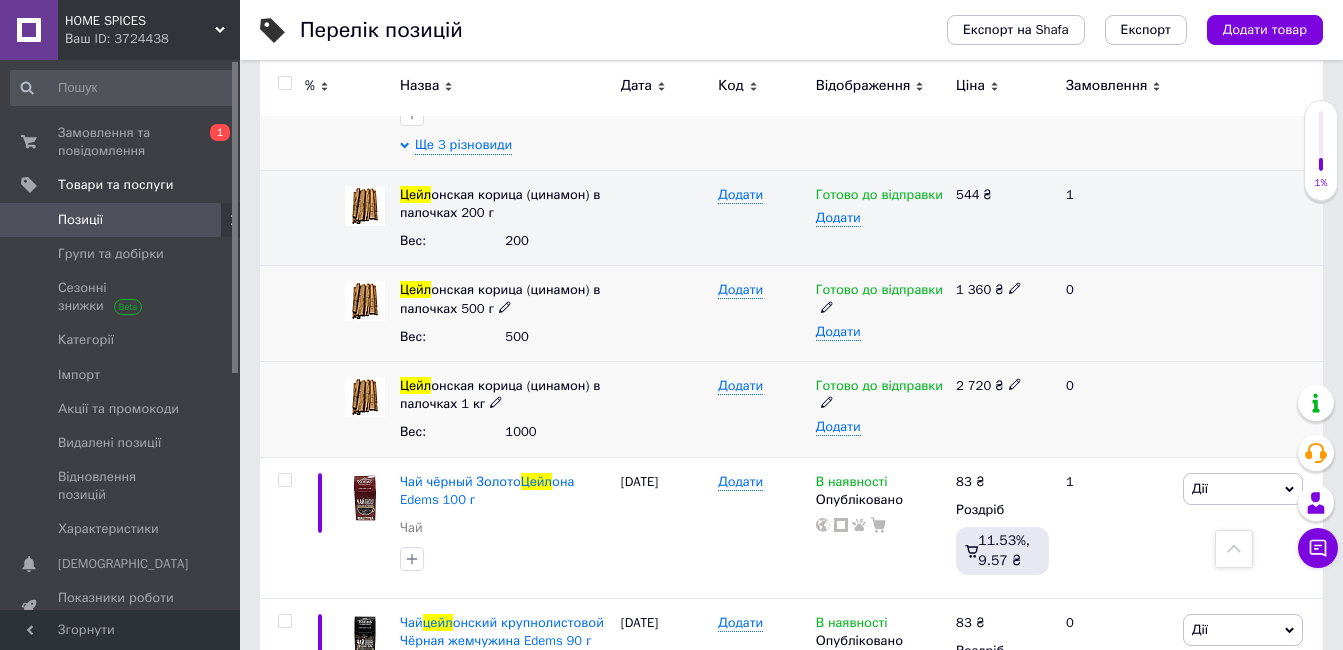 click on "2 720   ₴" at bounding box center [1002, 386] 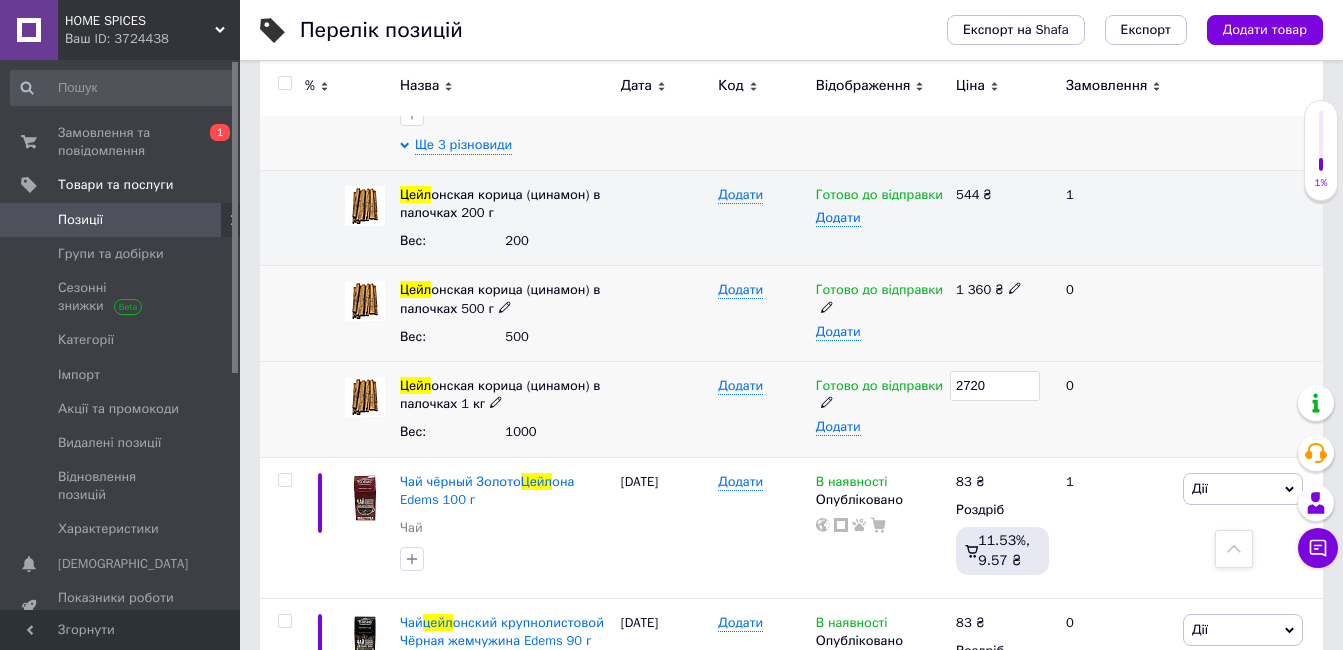 drag, startPoint x: 1015, startPoint y: 359, endPoint x: 746, endPoint y: 357, distance: 269.00745 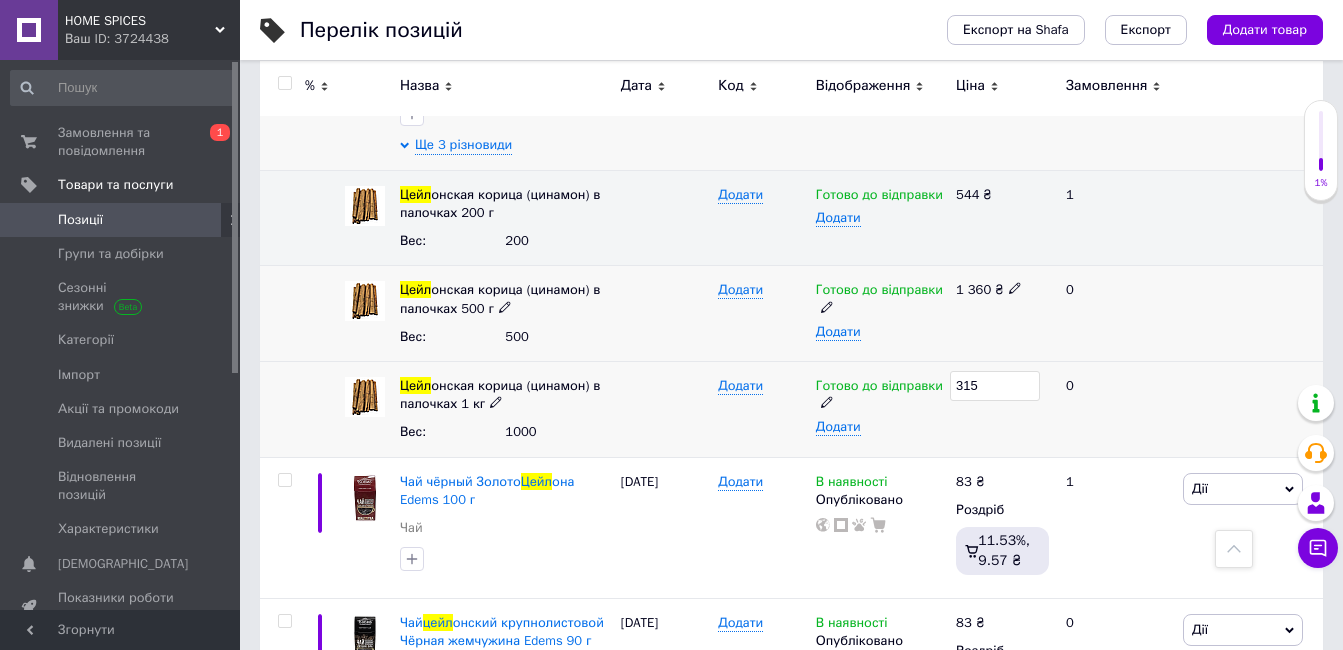 type on "3150" 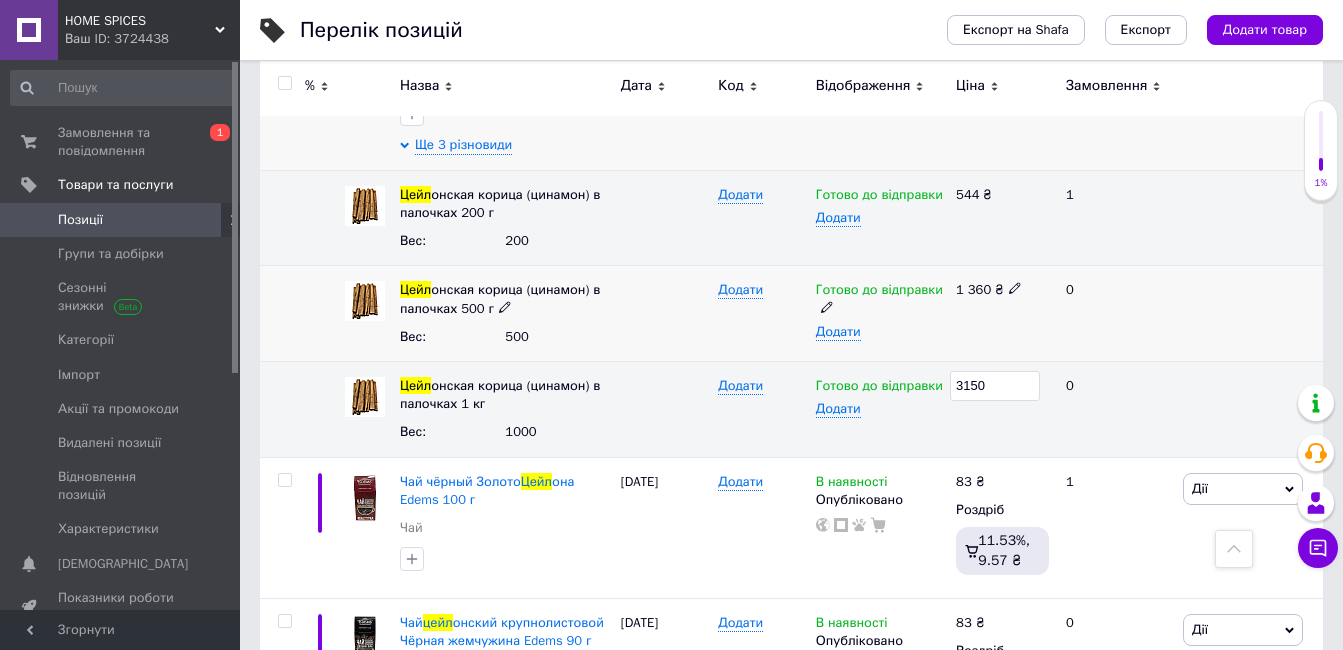 click at bounding box center [1250, 314] 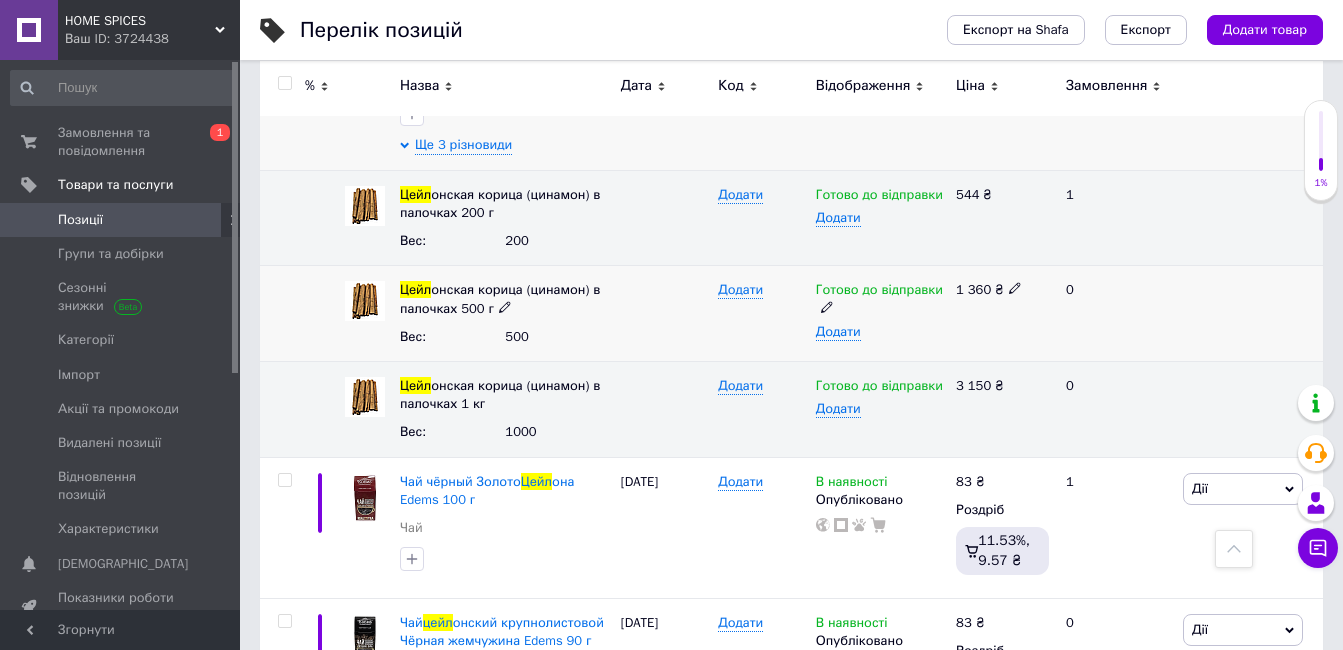 click at bounding box center [1015, 287] 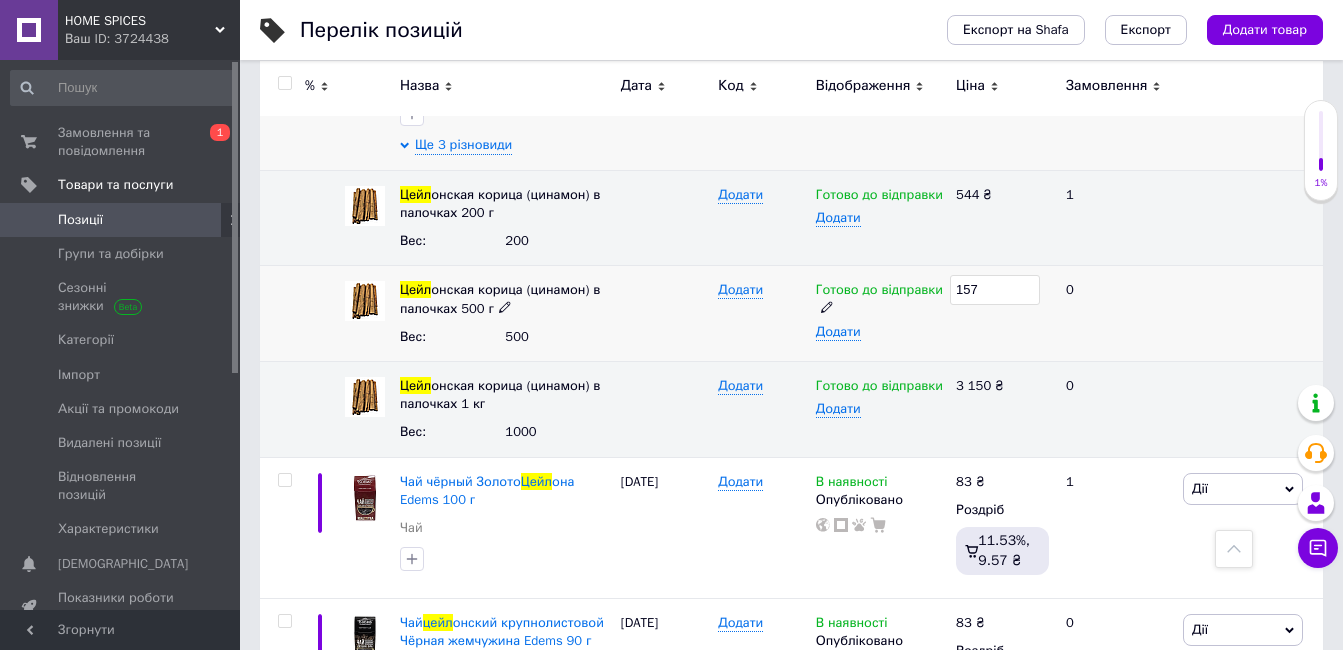 type on "1575" 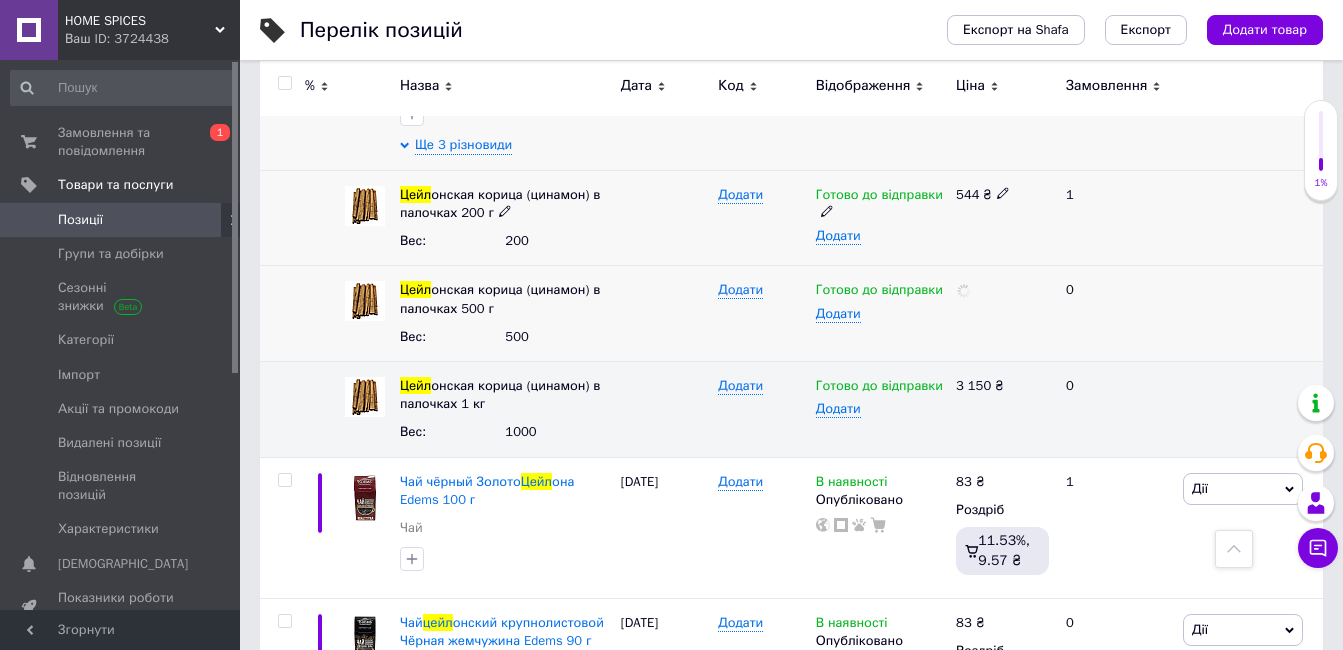 click on "544   ₴" at bounding box center [1002, 218] 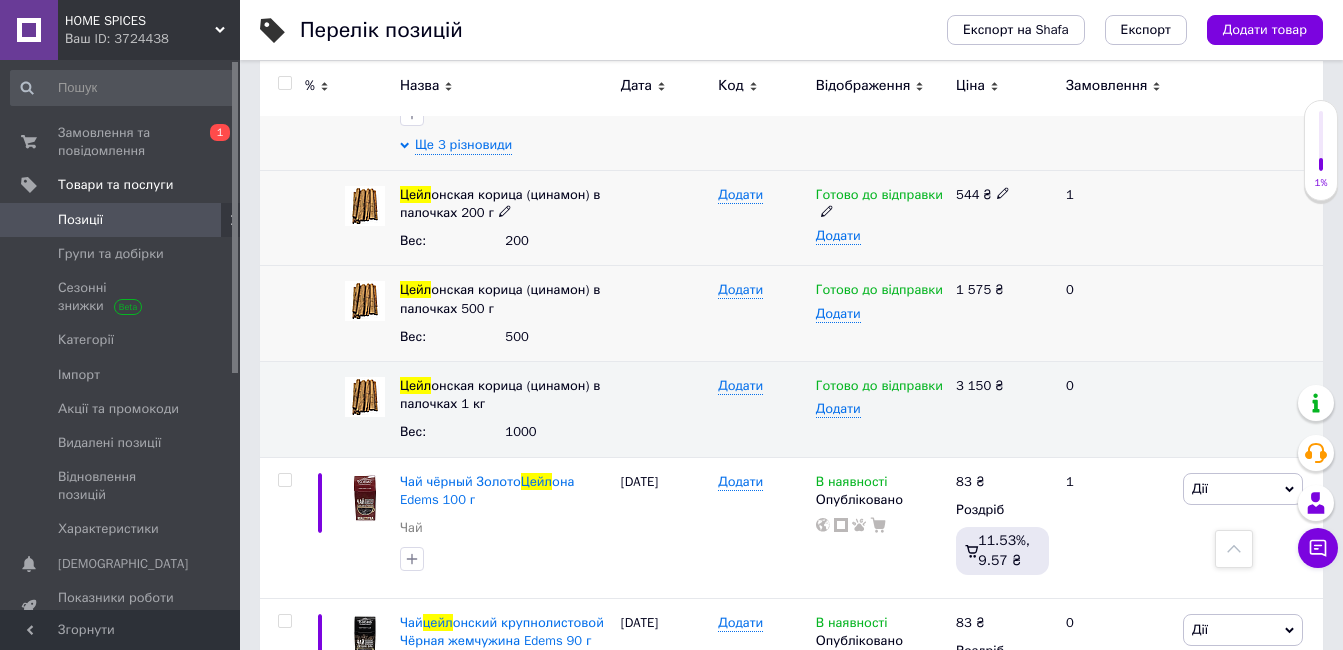 click 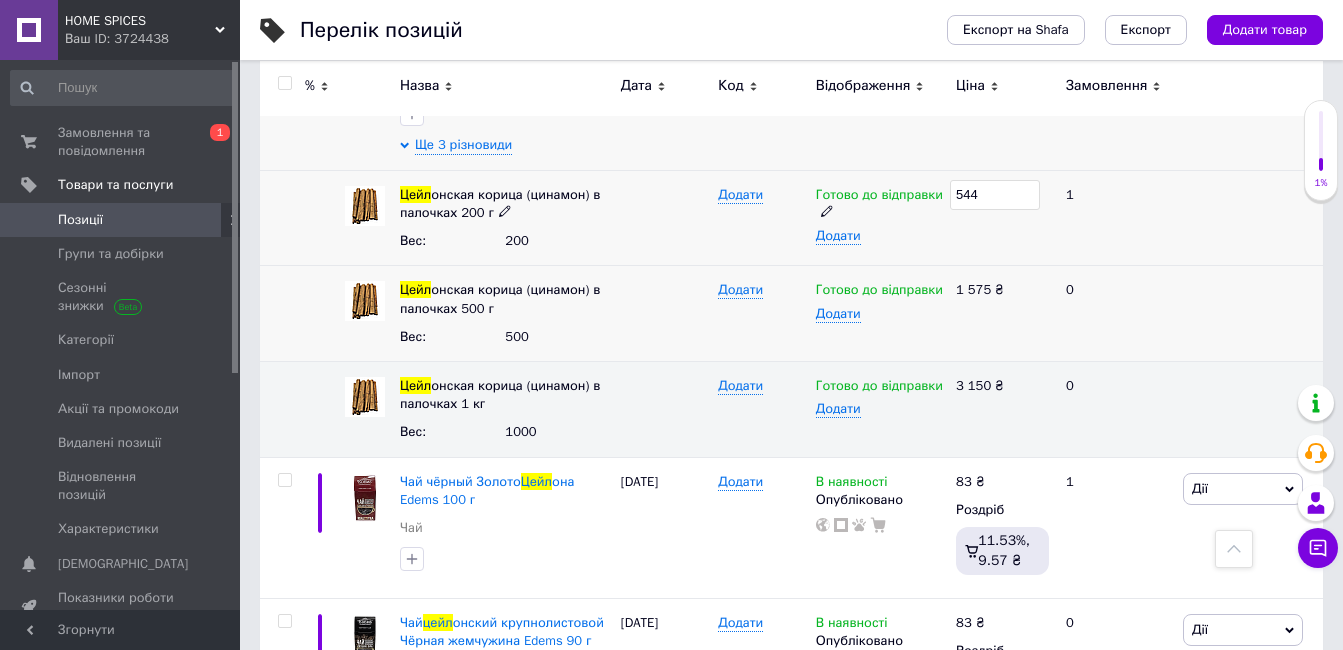 drag, startPoint x: 997, startPoint y: 174, endPoint x: 767, endPoint y: 168, distance: 230.07825 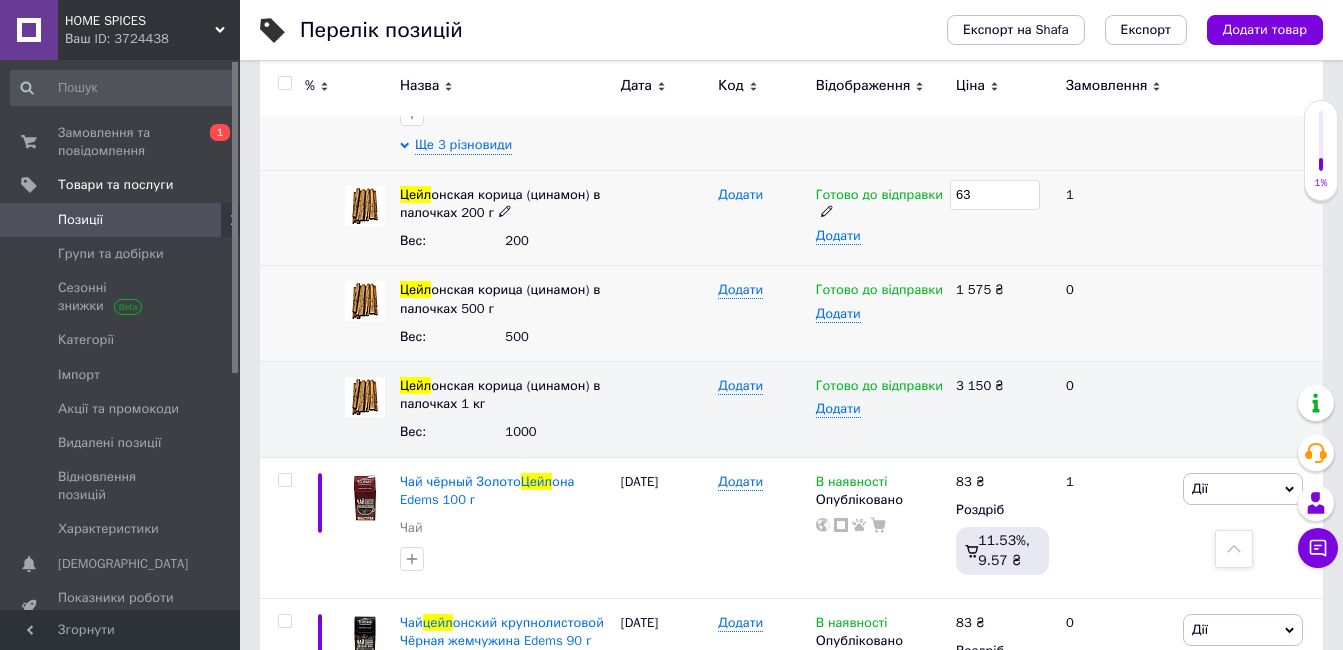 type on "630" 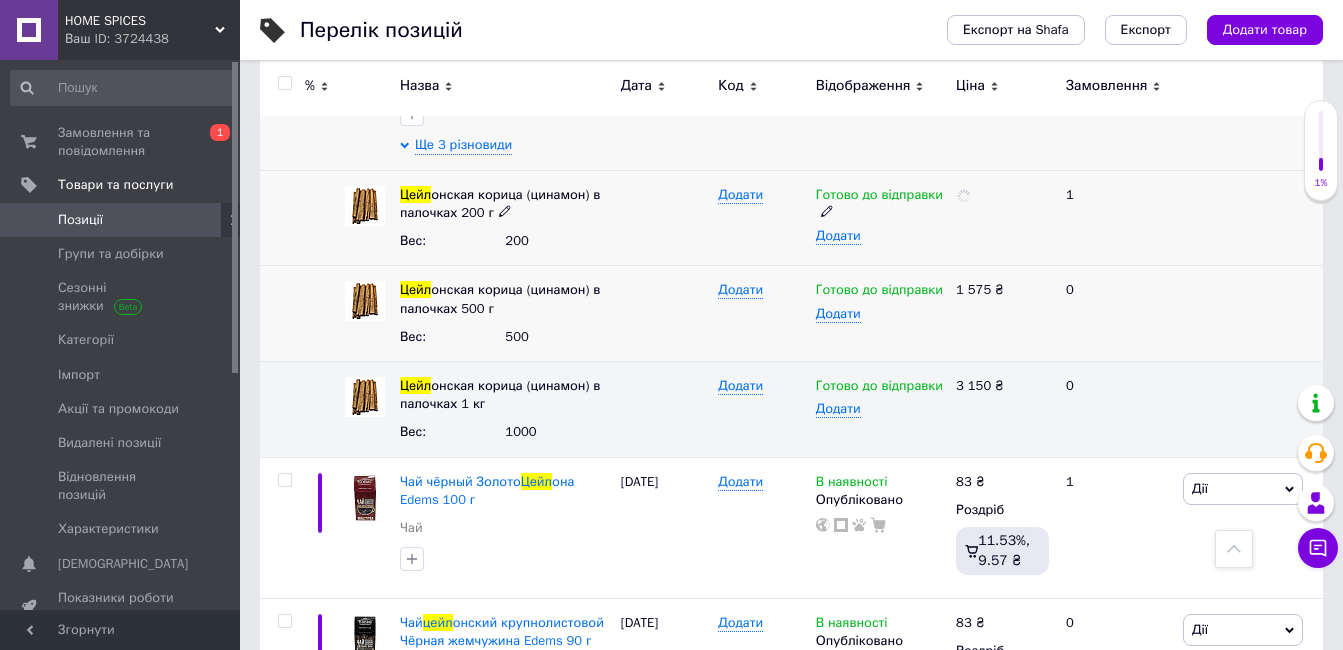 drag, startPoint x: 1161, startPoint y: 224, endPoint x: 1157, endPoint y: 241, distance: 17.464249 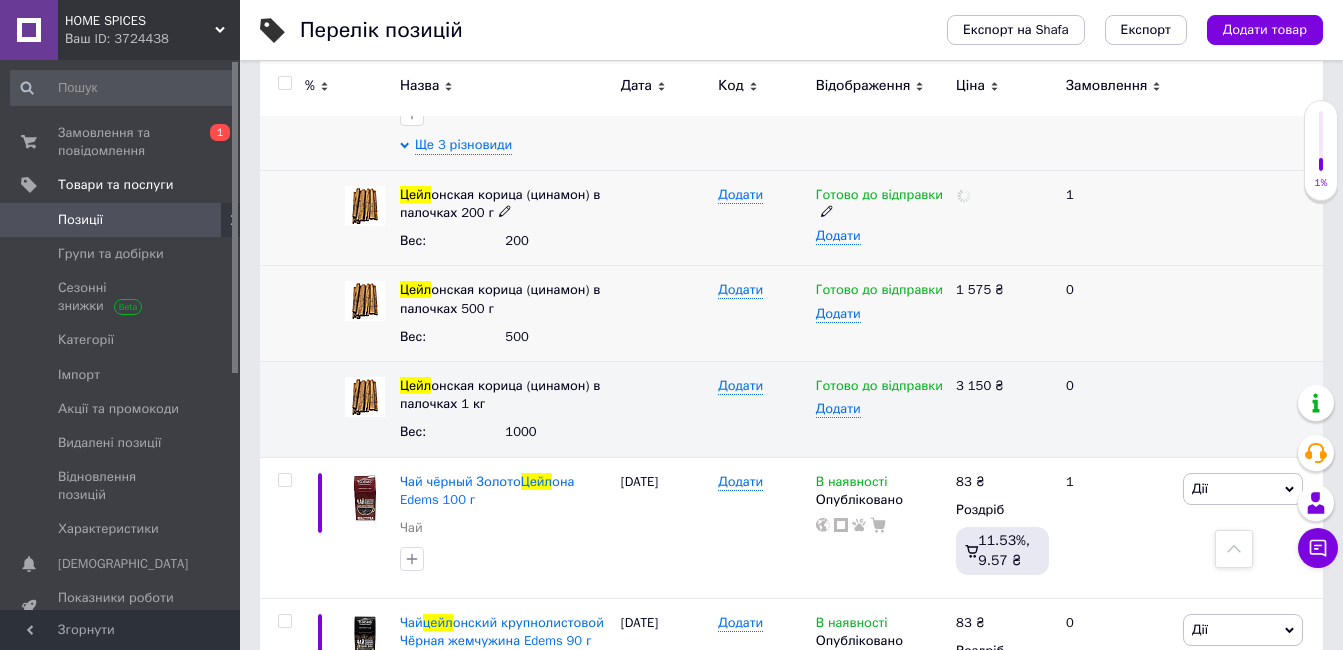 click on "1" at bounding box center [1116, 218] 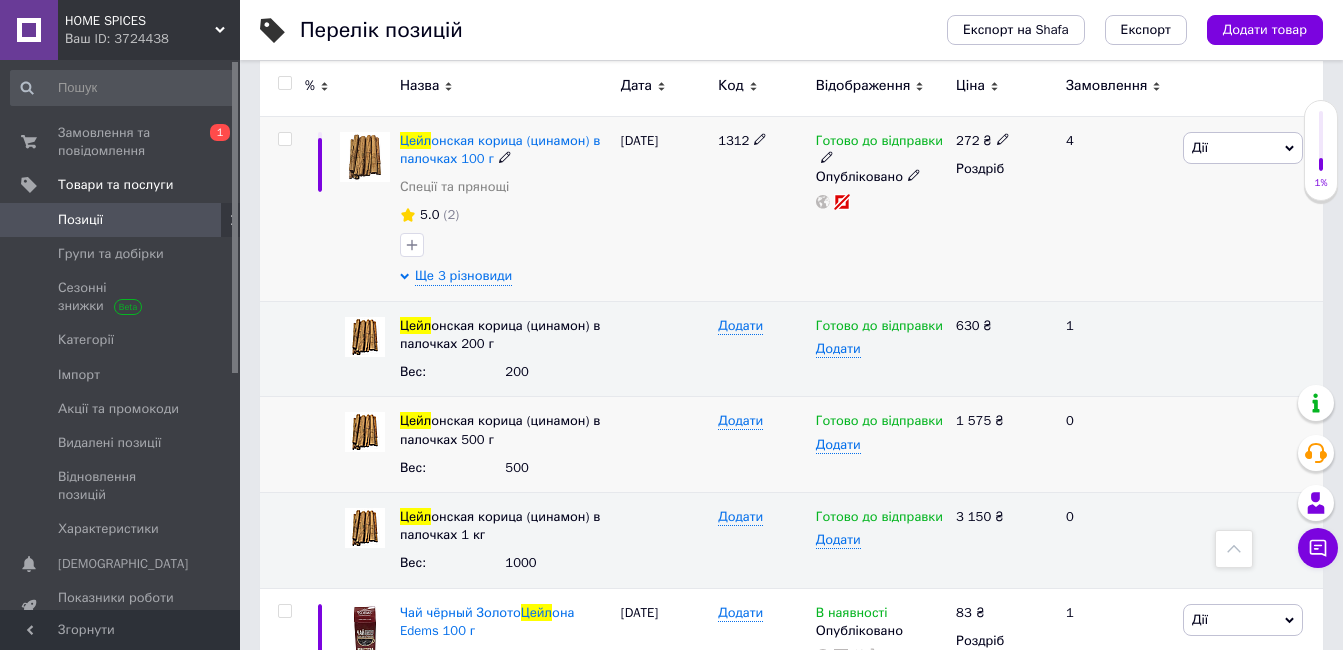 scroll, scrollTop: 600, scrollLeft: 0, axis: vertical 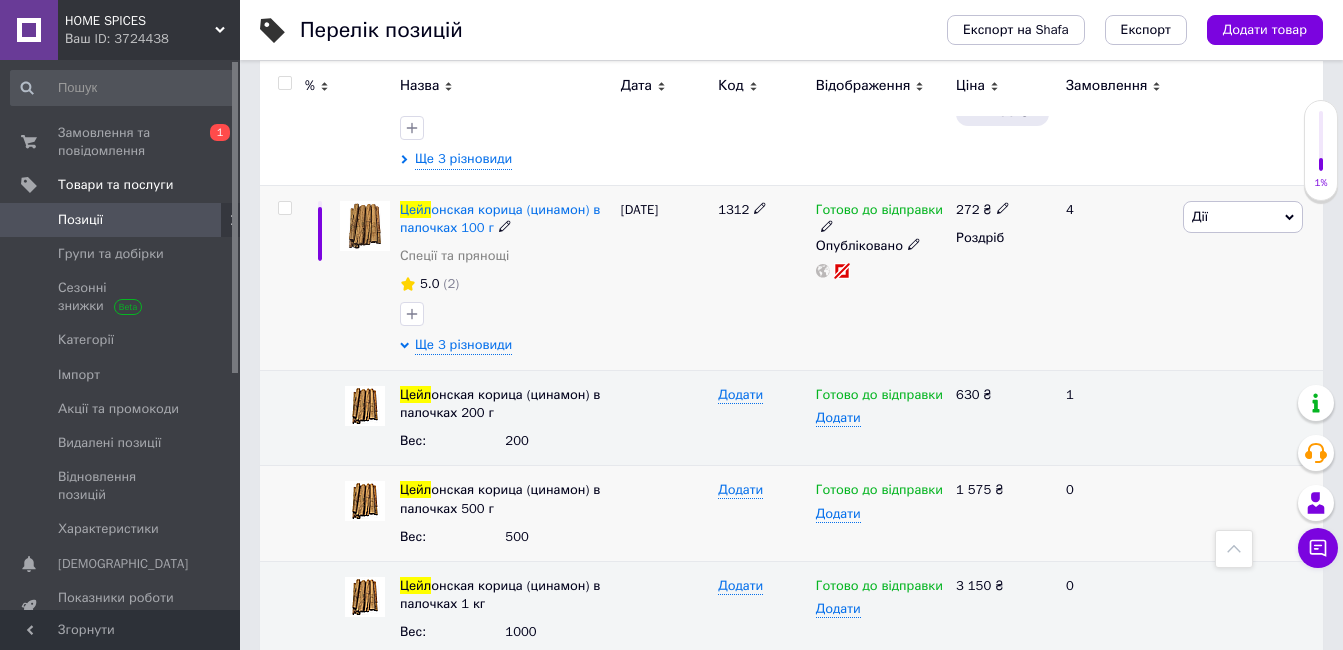 click 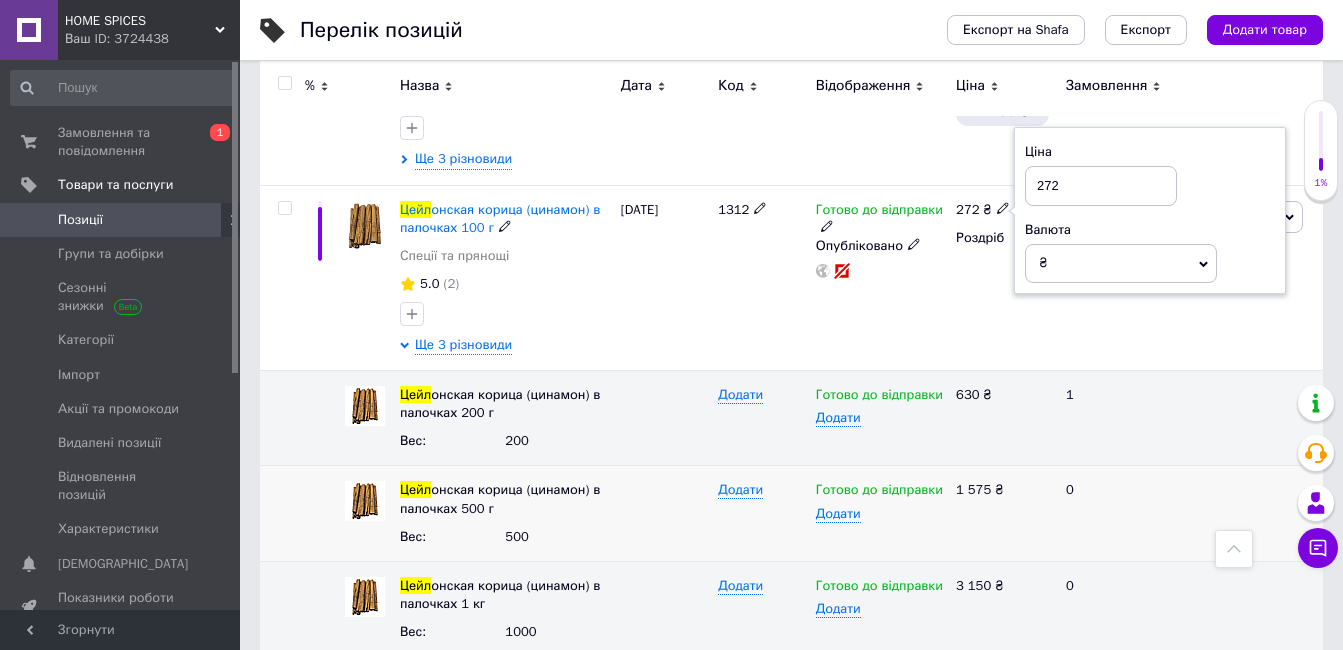 drag, startPoint x: 1074, startPoint y: 168, endPoint x: 947, endPoint y: 166, distance: 127.01575 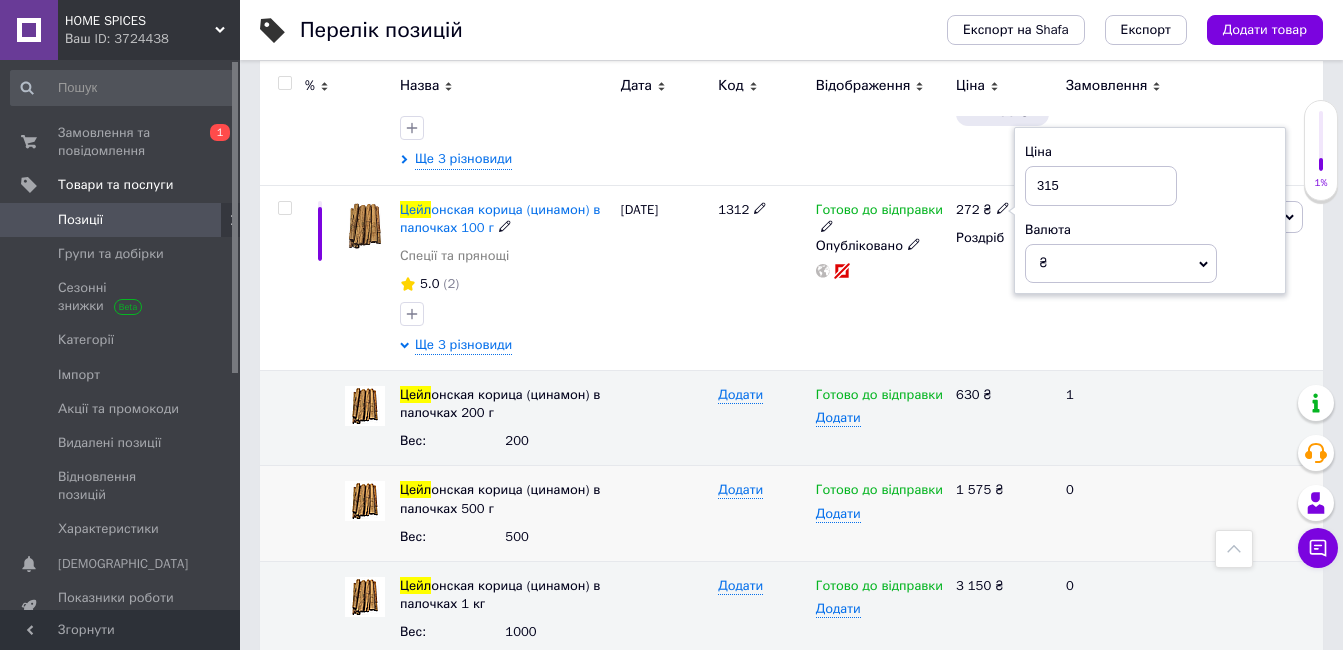 type on "315" 